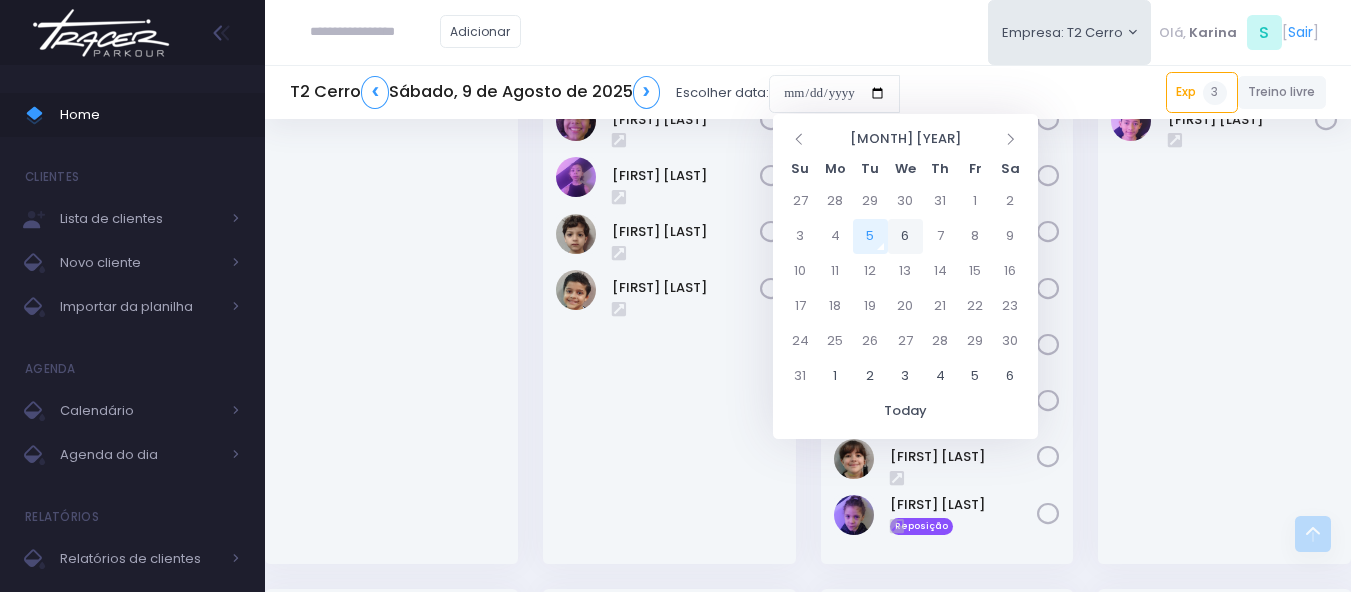 scroll, scrollTop: 2000, scrollLeft: 0, axis: vertical 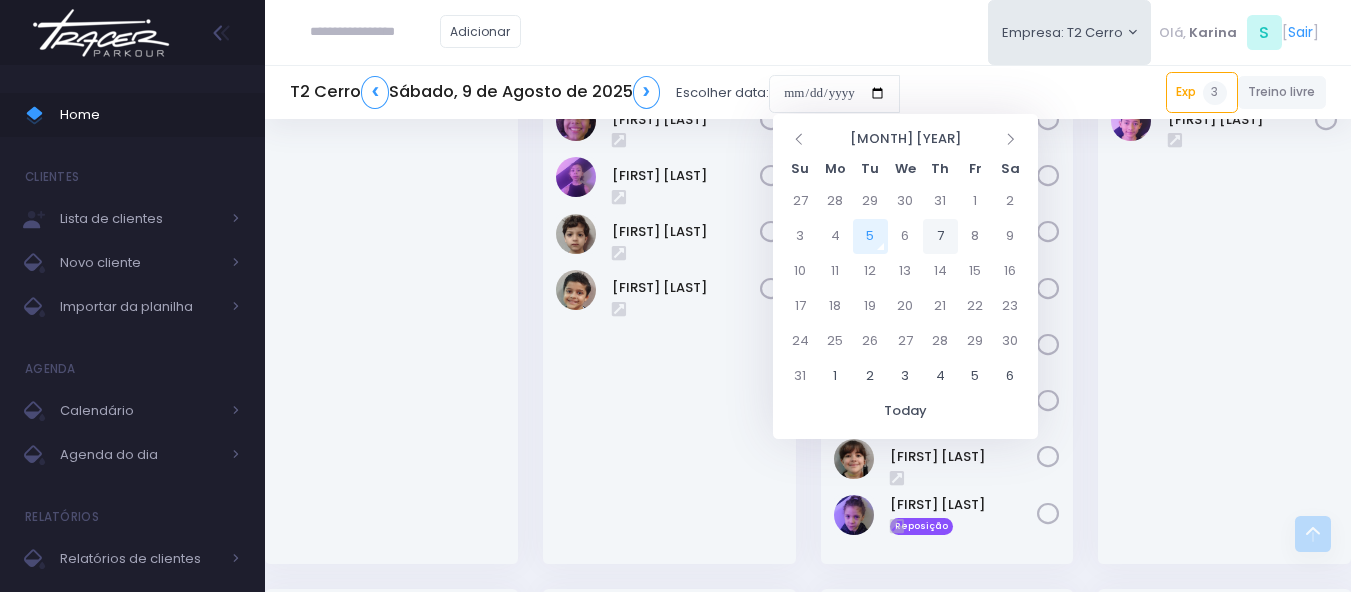 click on "7" at bounding box center [940, 236] 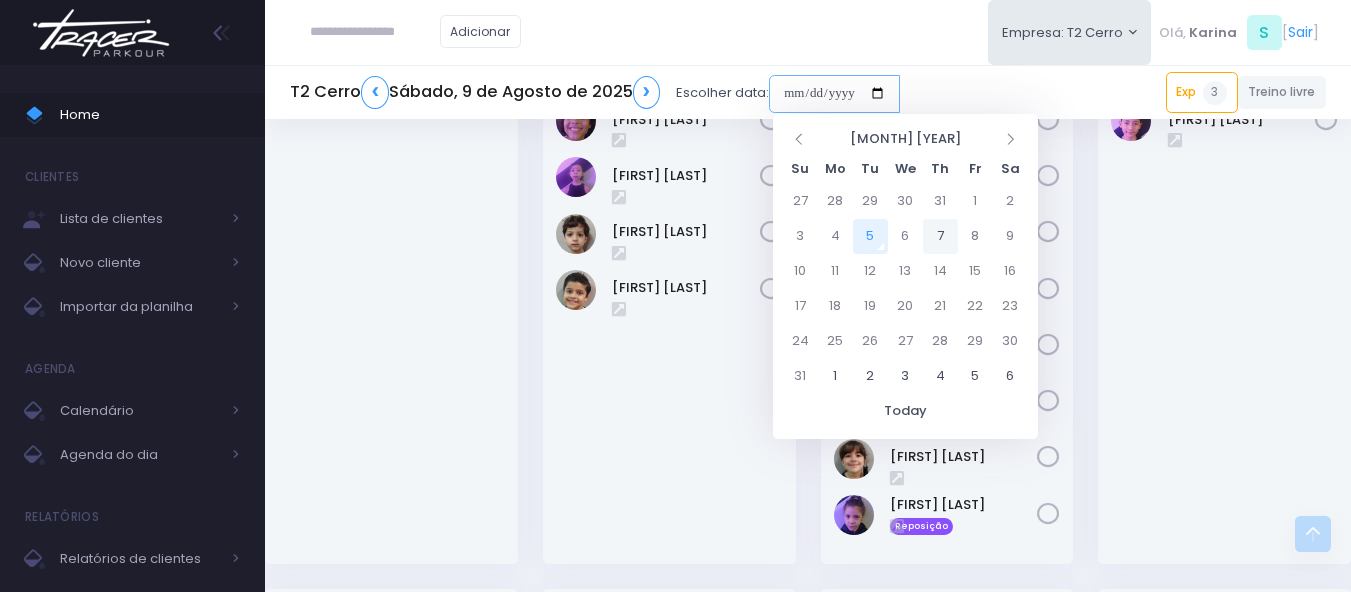type on "**********" 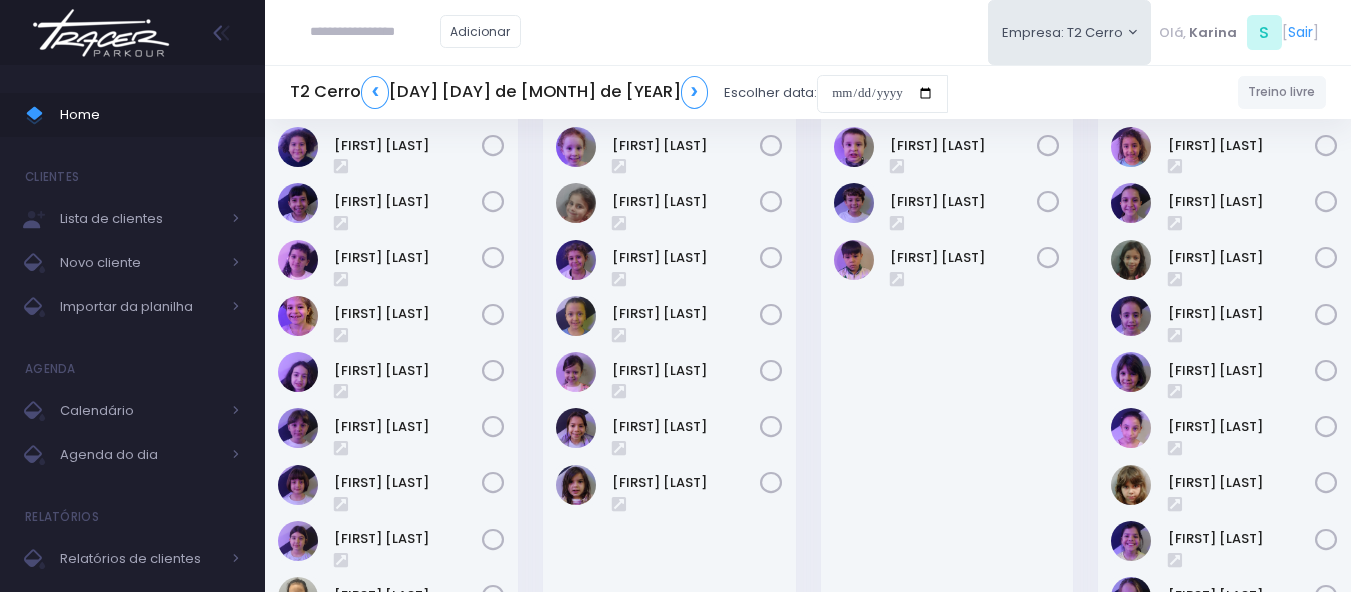 scroll, scrollTop: 0, scrollLeft: 0, axis: both 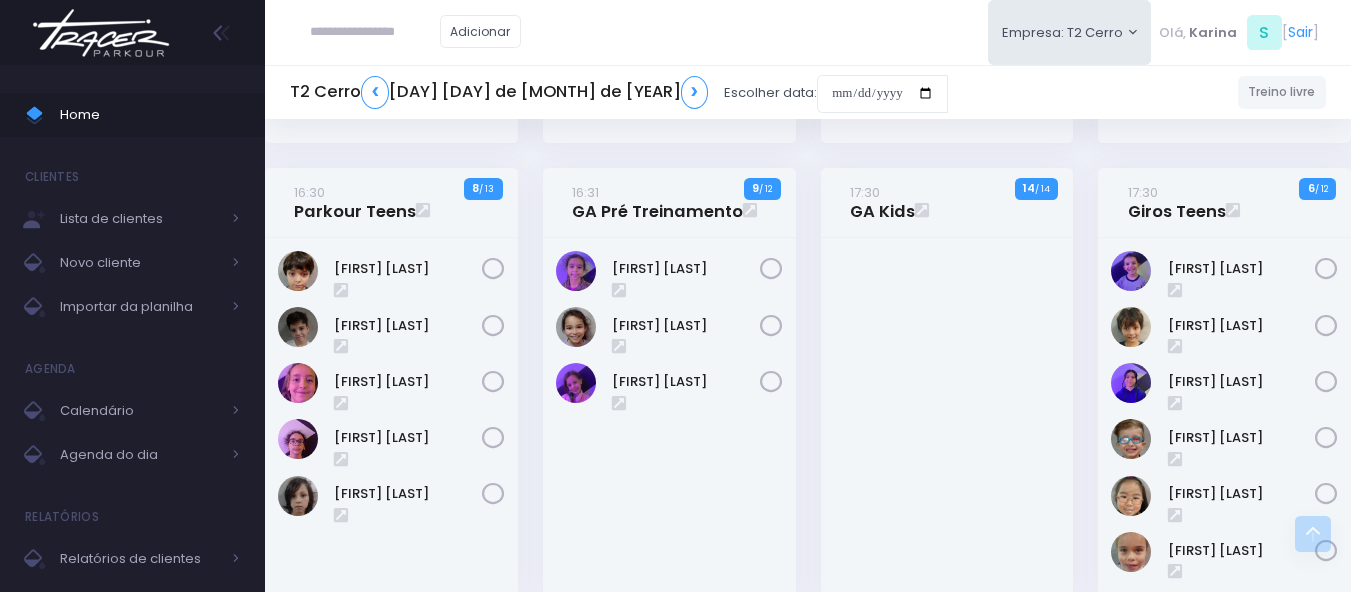 click at bounding box center [101, 33] 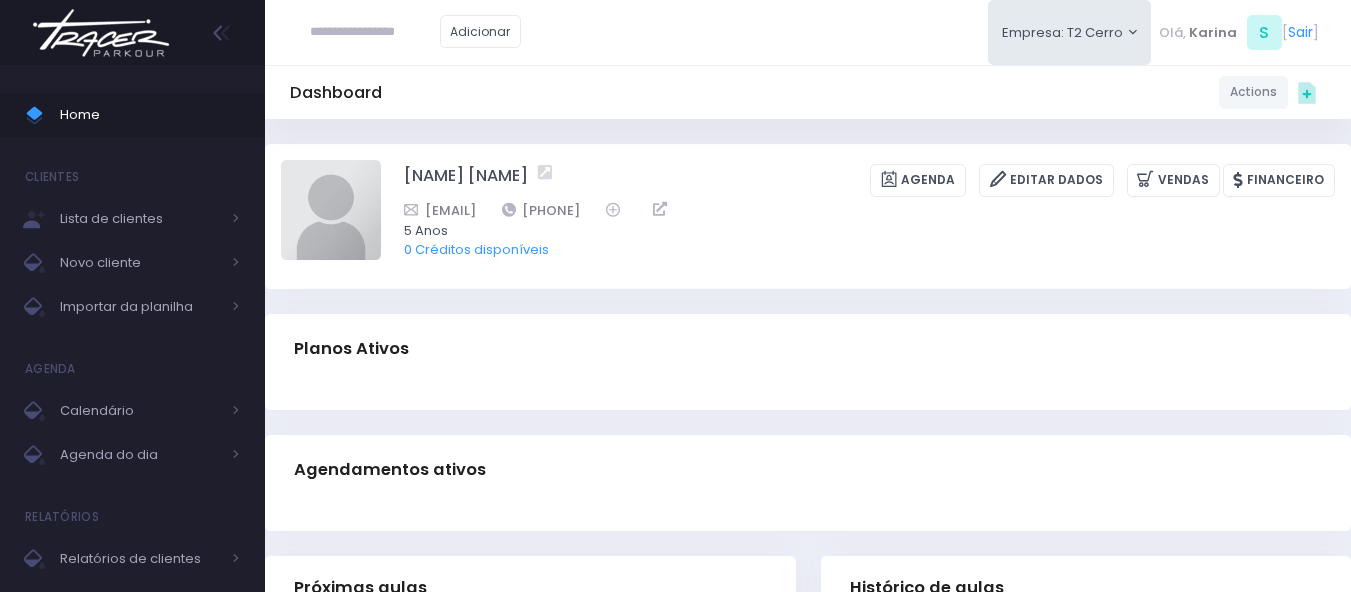 scroll, scrollTop: 0, scrollLeft: 0, axis: both 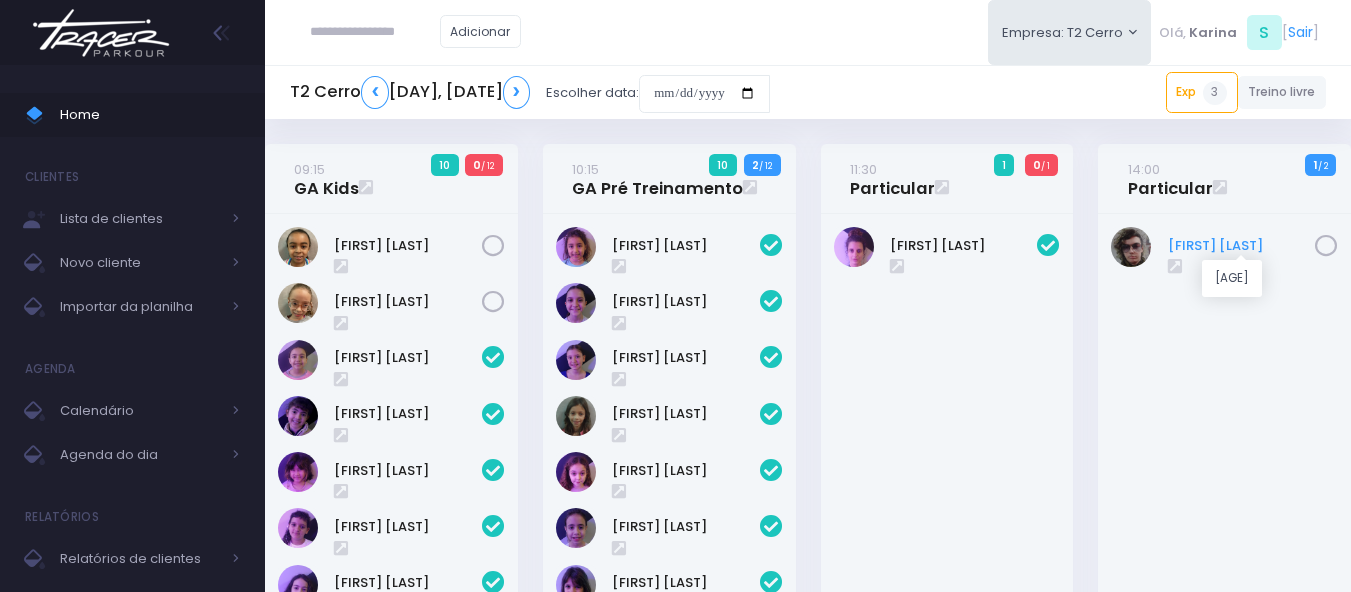 click on "Fernando Pires" at bounding box center [1242, 246] 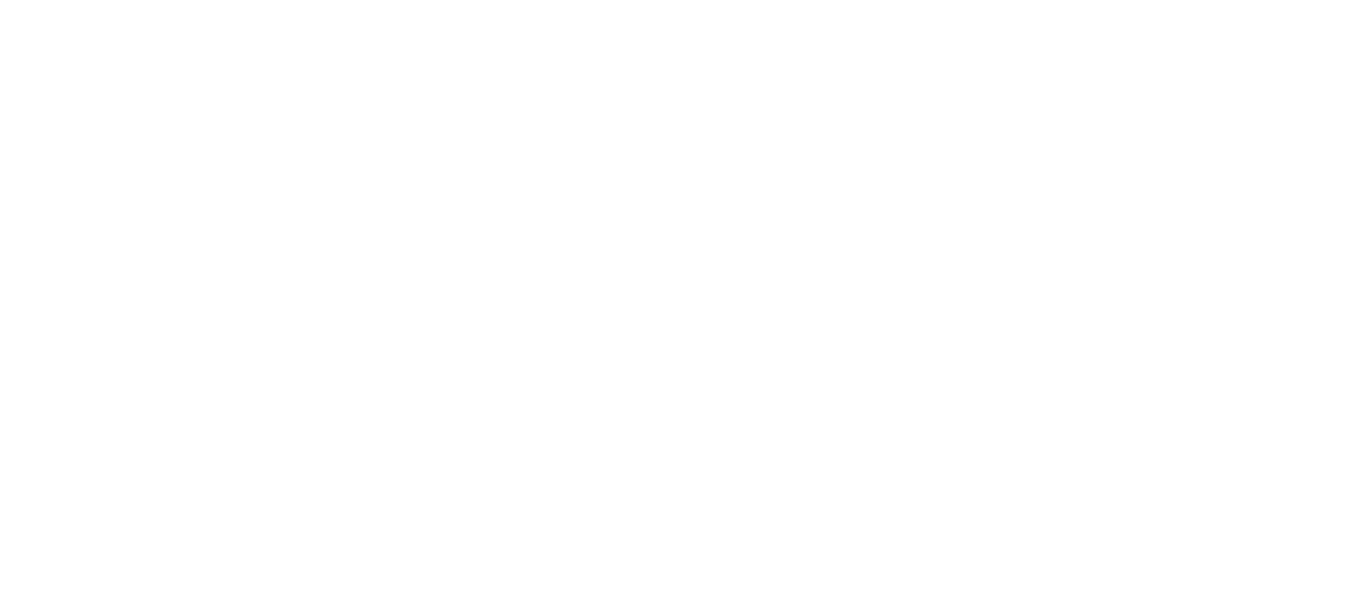 scroll, scrollTop: 0, scrollLeft: 0, axis: both 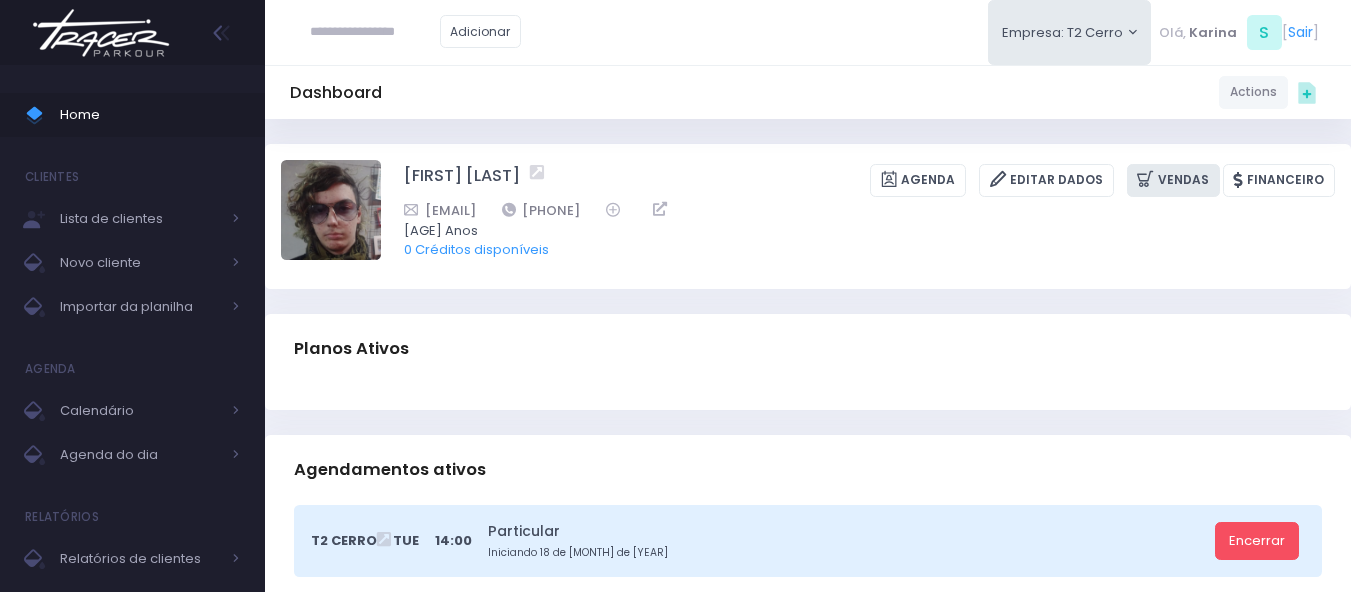 click on "Vendas" at bounding box center [1173, 180] 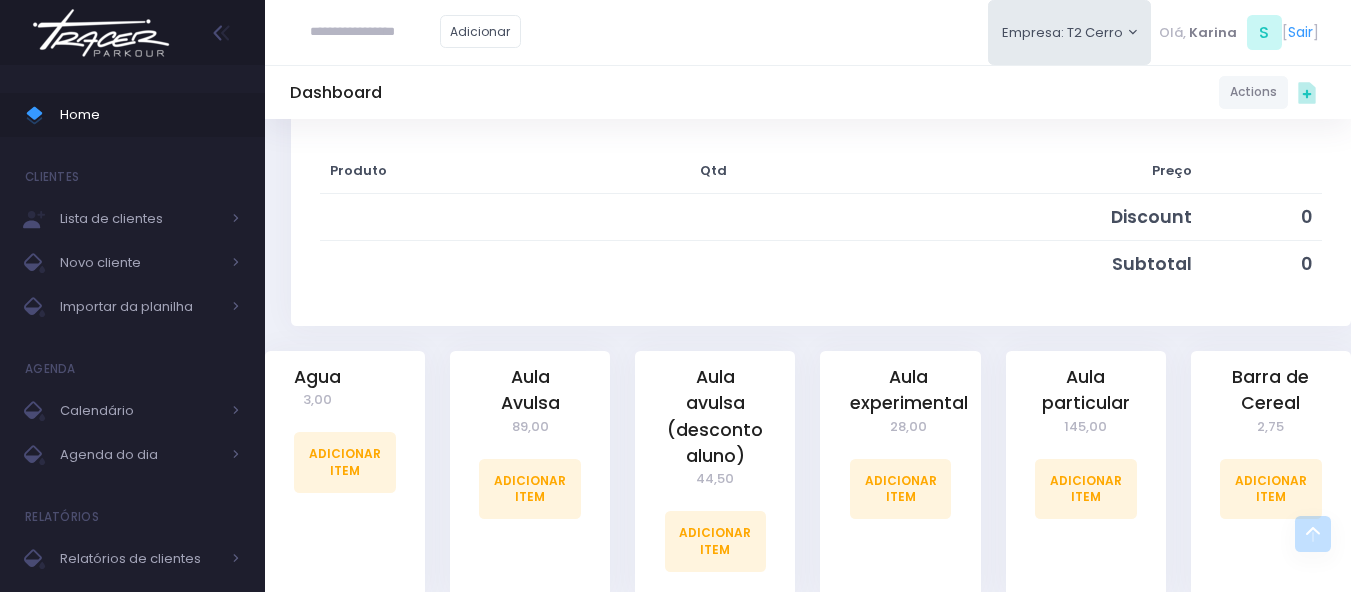 scroll, scrollTop: 300, scrollLeft: 0, axis: vertical 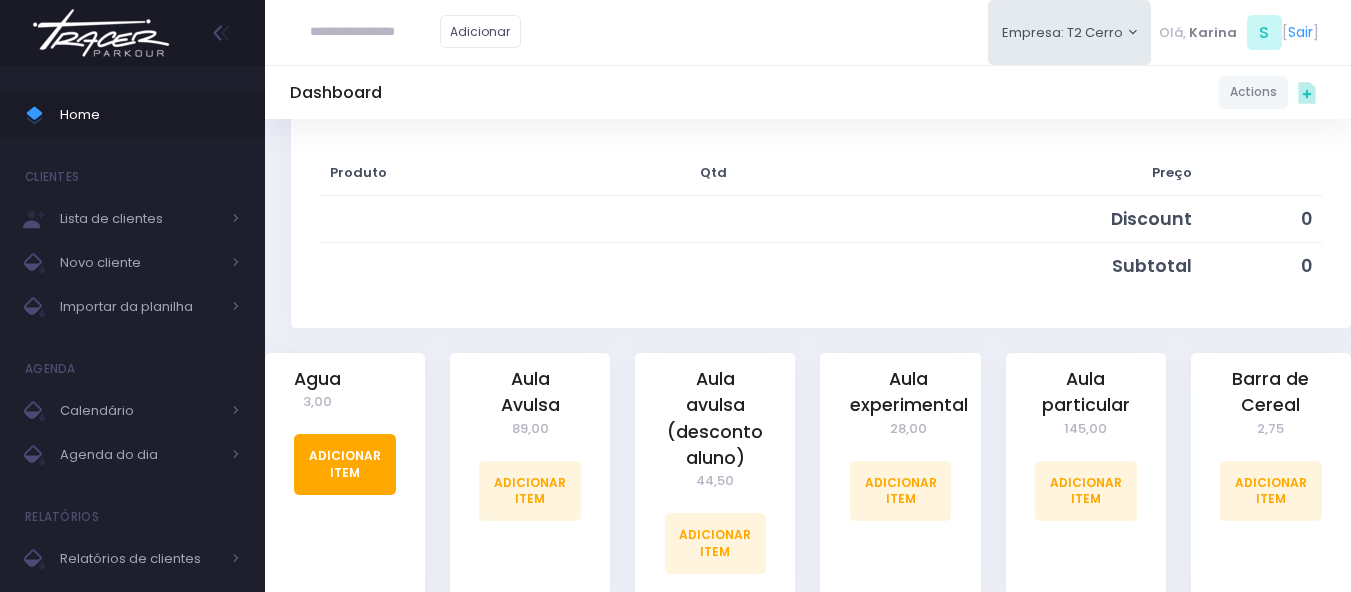 click on "Adicionar Item" at bounding box center [345, 464] 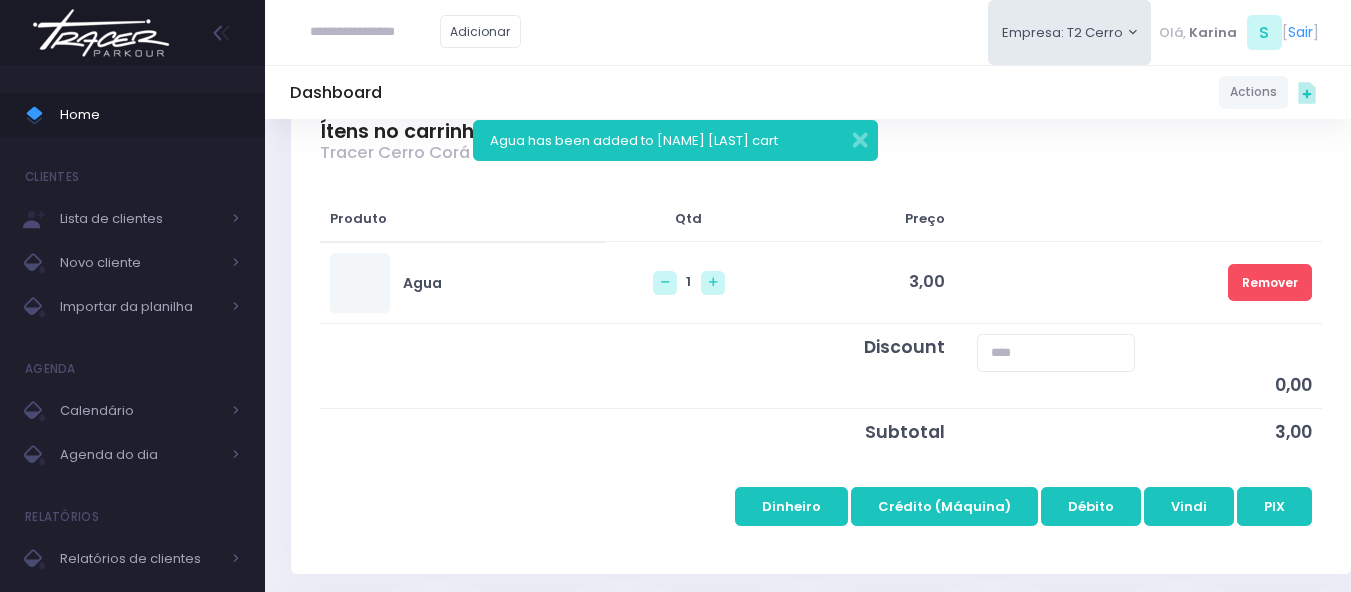 scroll, scrollTop: 300, scrollLeft: 0, axis: vertical 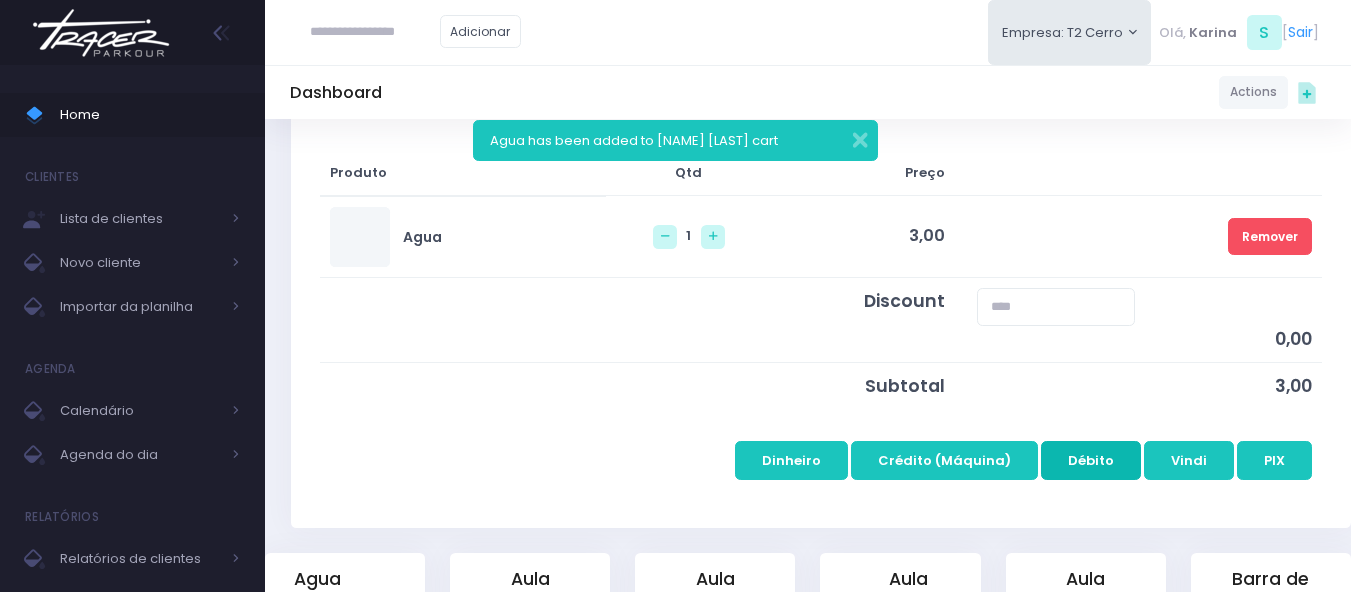 click on "Débito" at bounding box center (1091, 460) 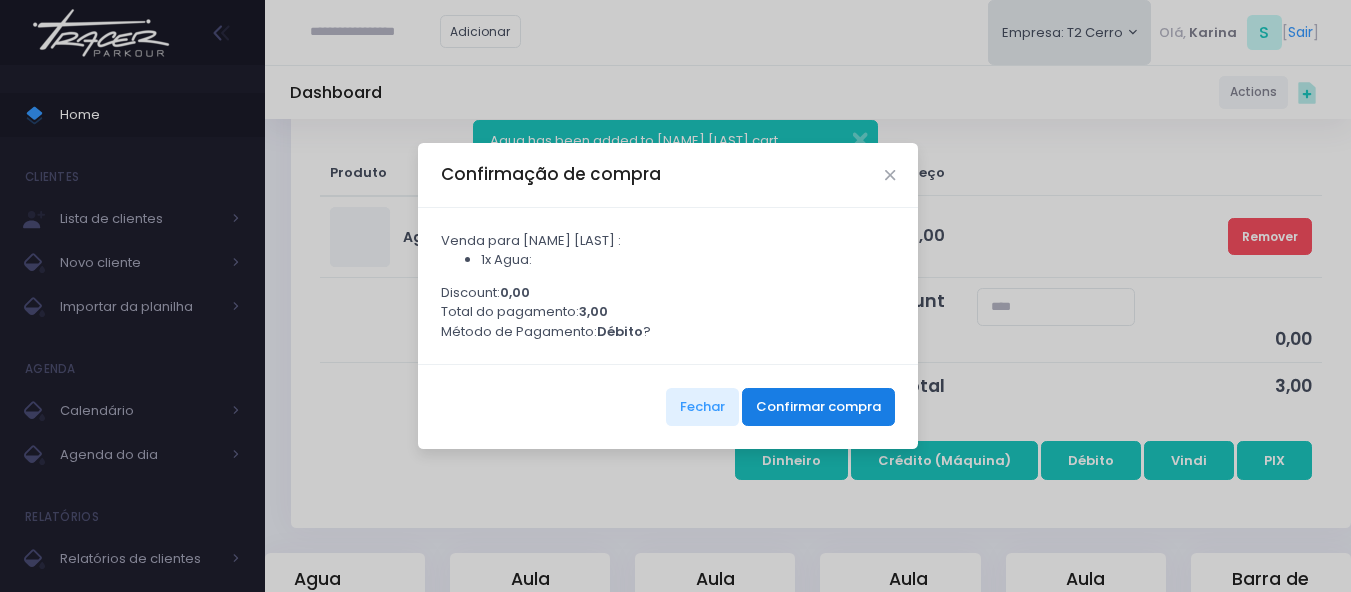 click on "Confirmar compra" at bounding box center (818, 407) 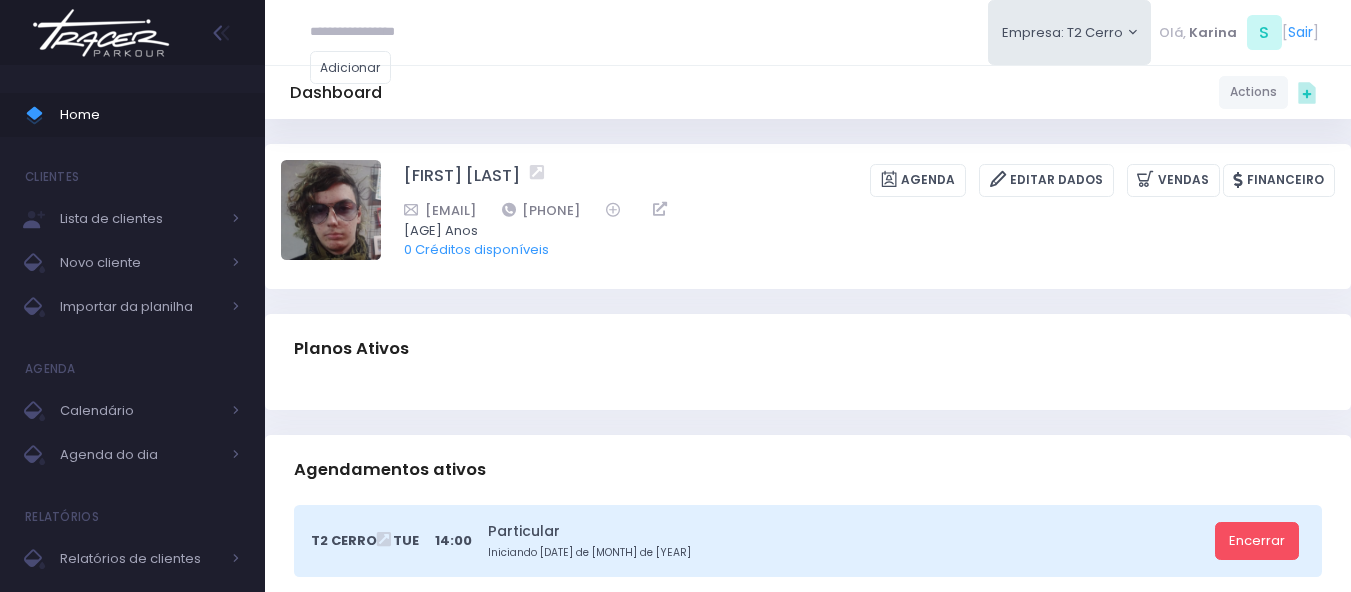 scroll, scrollTop: 0, scrollLeft: 0, axis: both 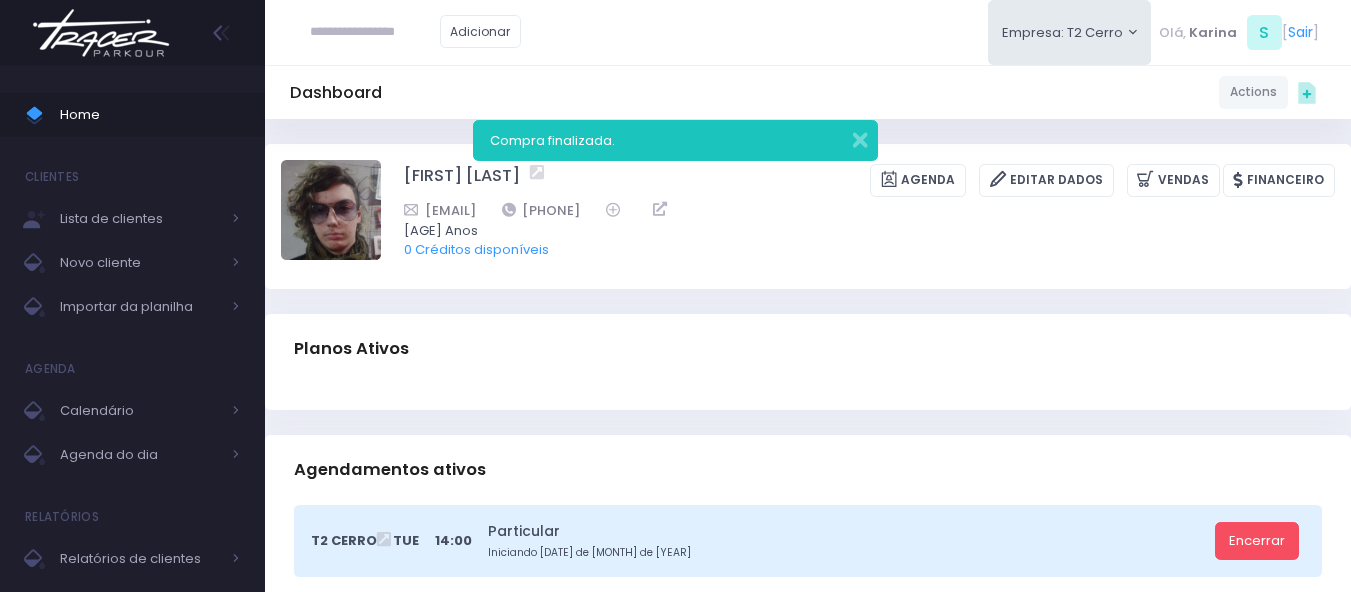 click at bounding box center (101, 33) 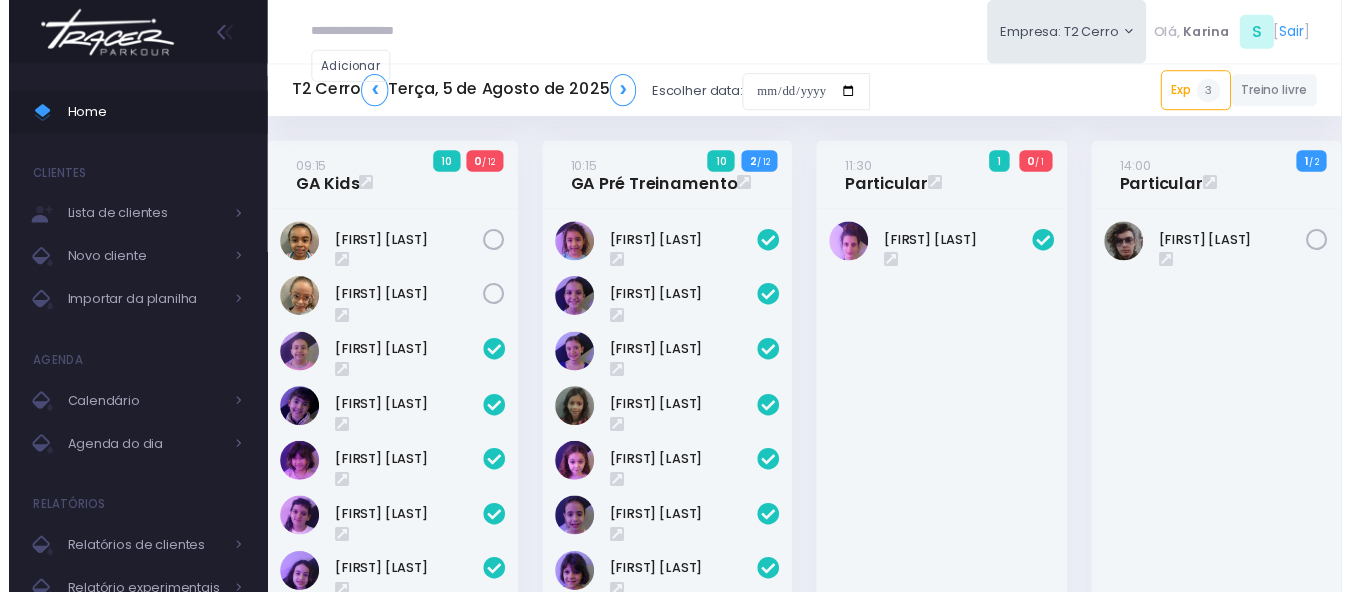 scroll, scrollTop: 0, scrollLeft: 0, axis: both 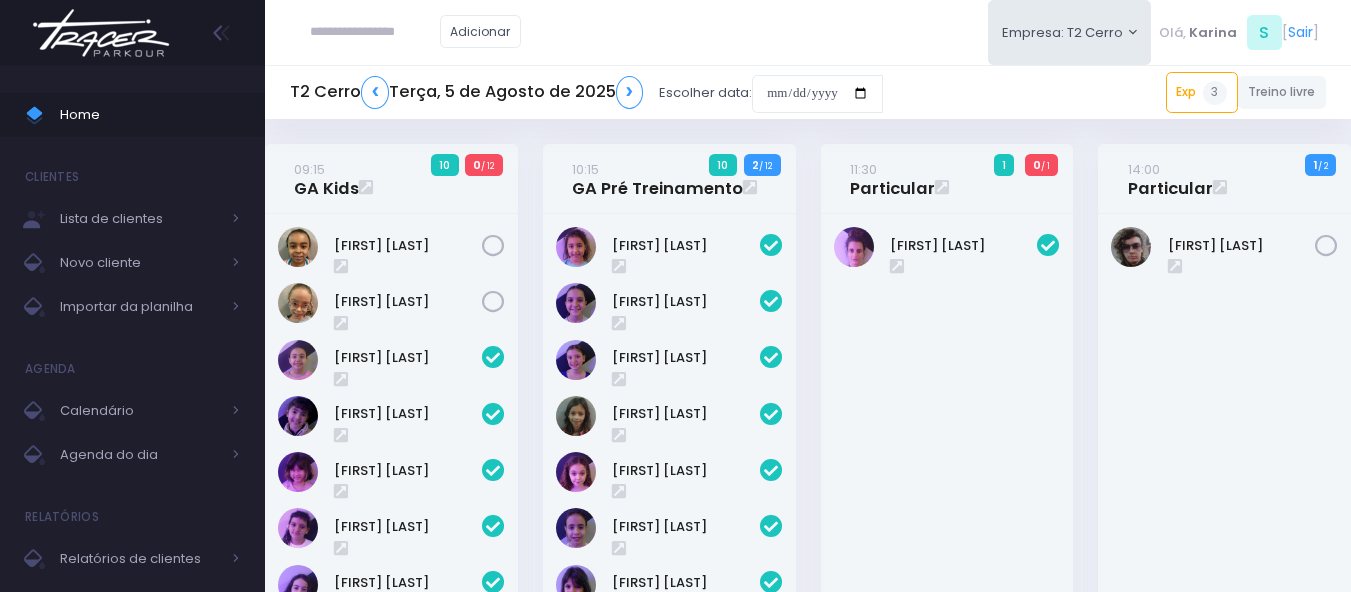 click on "[FIRST] [LAST]" at bounding box center (947, 564) 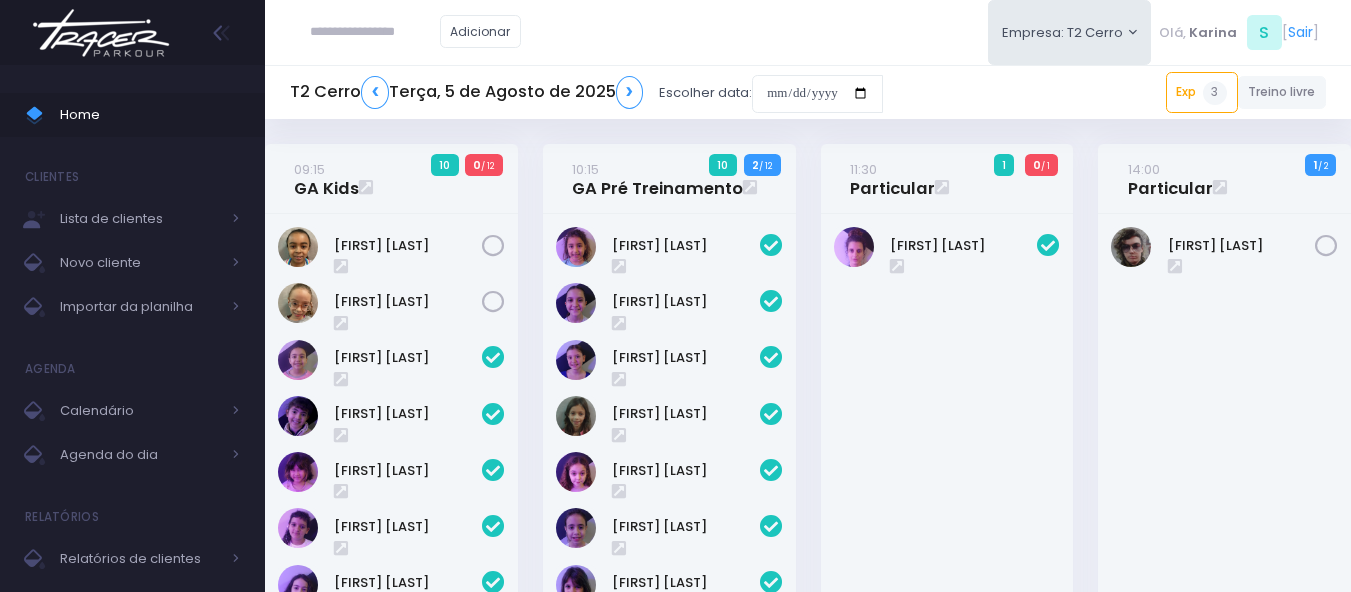 click on "[FIRST] [LAST]" at bounding box center (947, 564) 